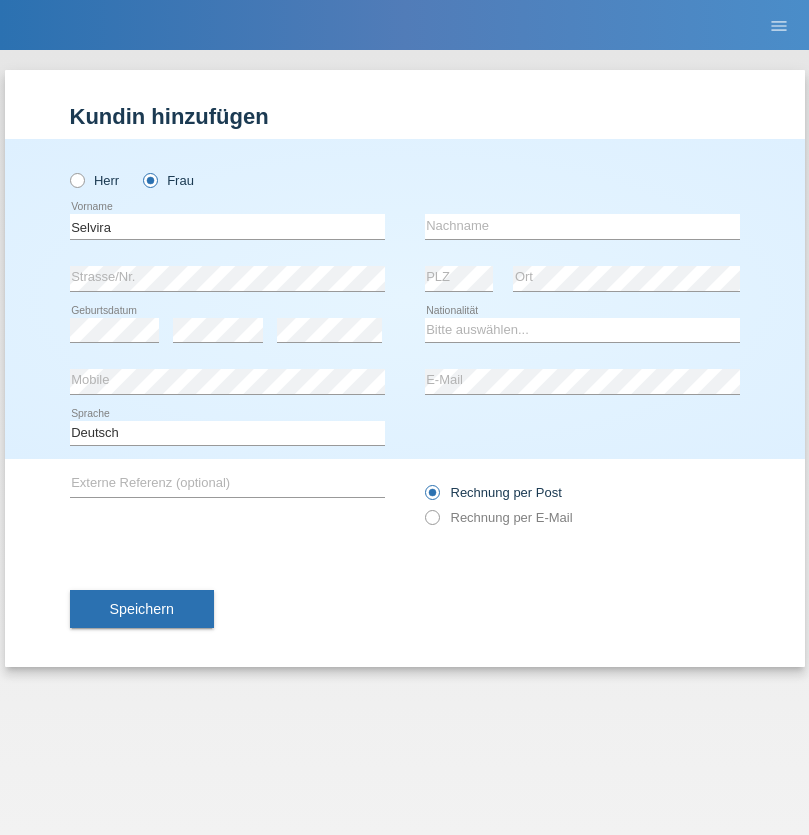 scroll, scrollTop: 0, scrollLeft: 0, axis: both 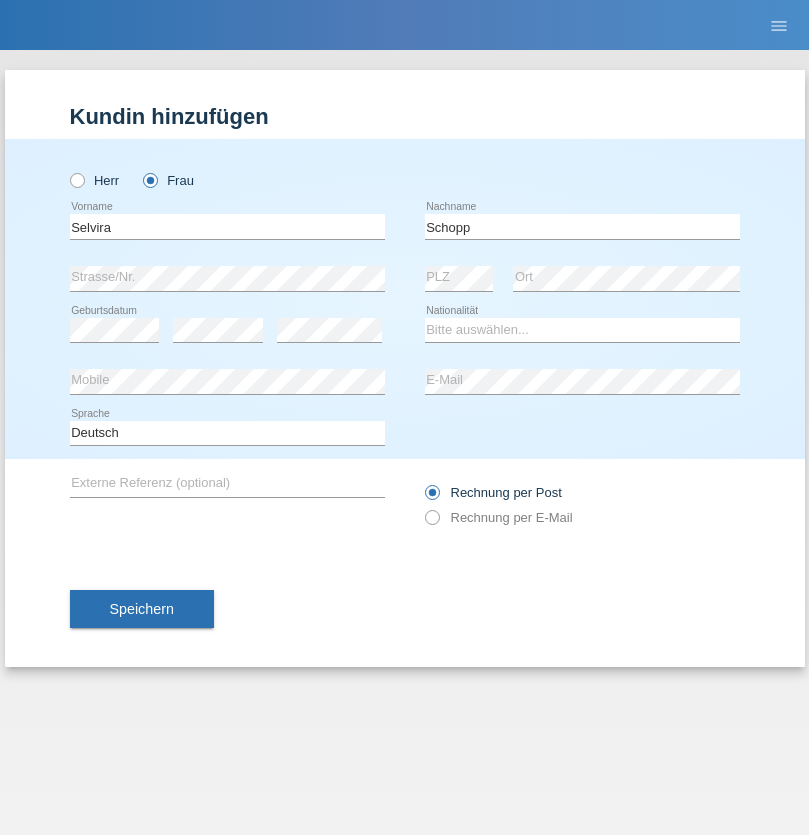 type on "Schopp" 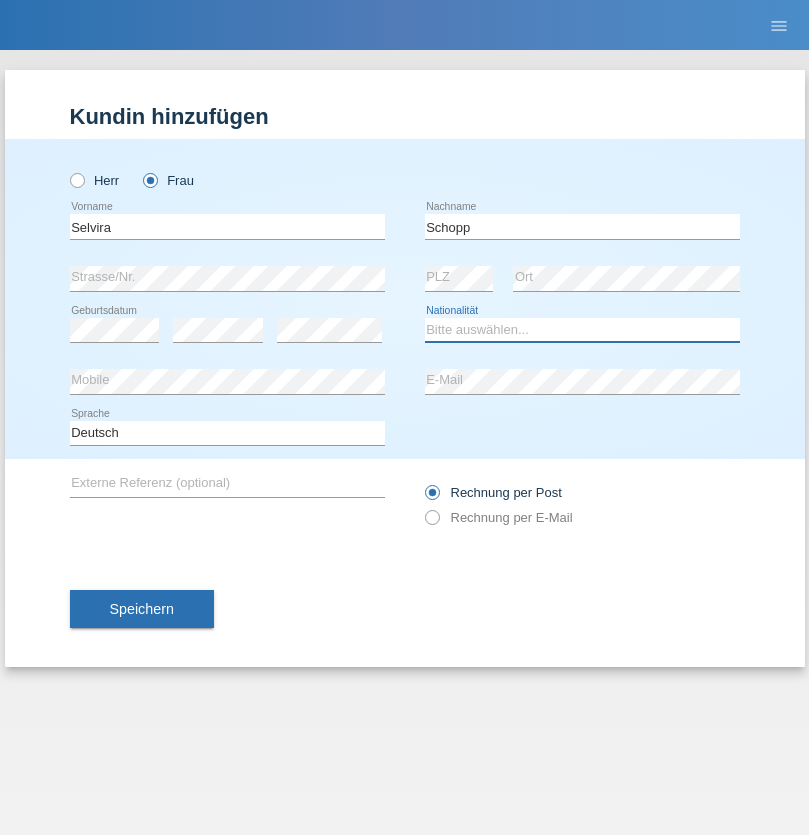 select on "CH" 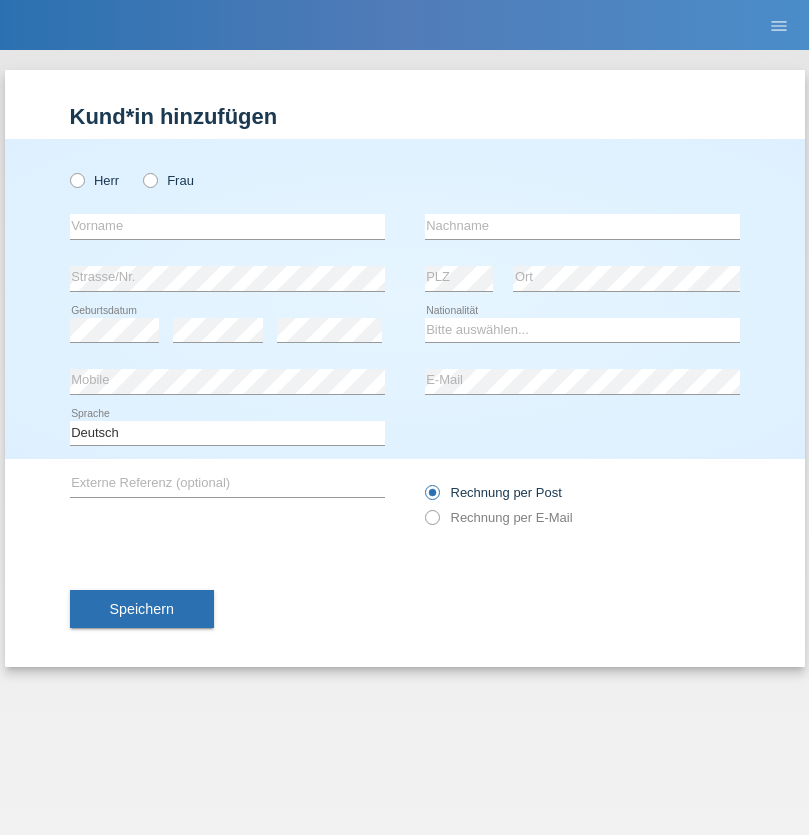 scroll, scrollTop: 0, scrollLeft: 0, axis: both 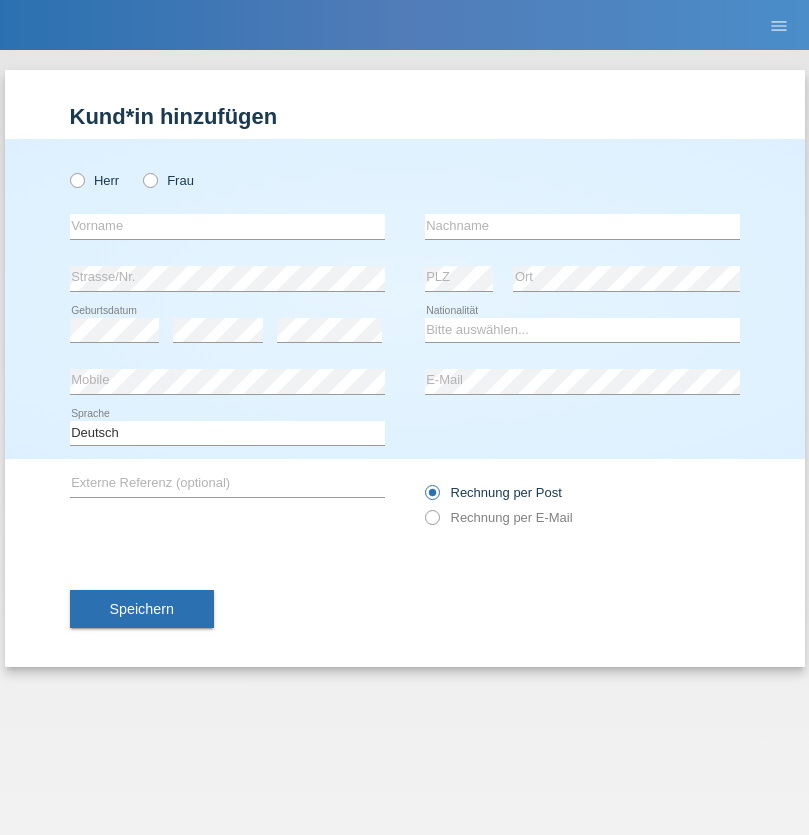 radio on "true" 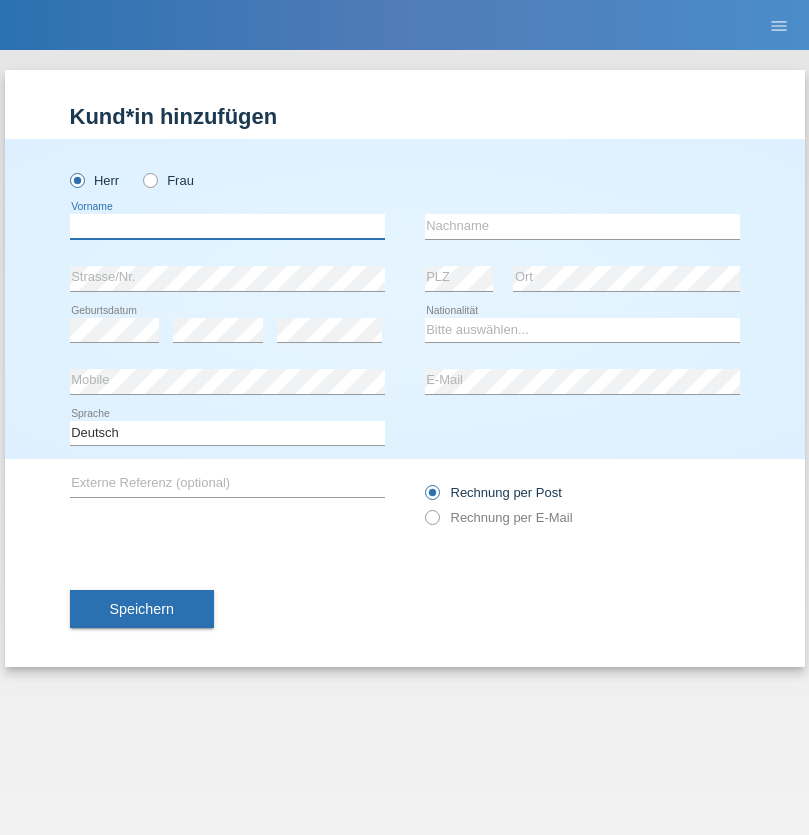 click at bounding box center [227, 226] 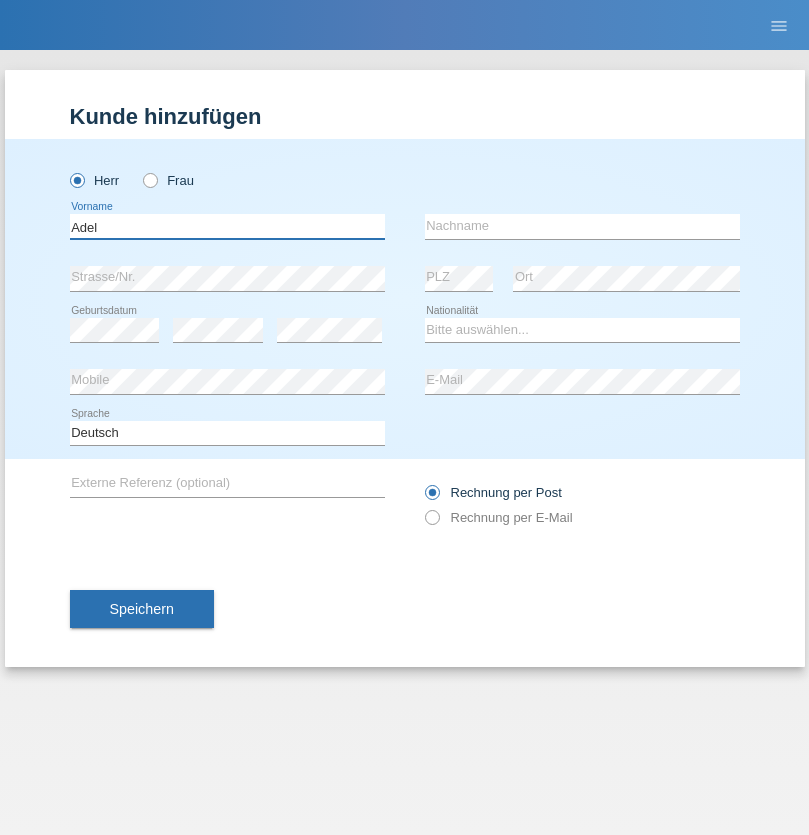 type on "Adel" 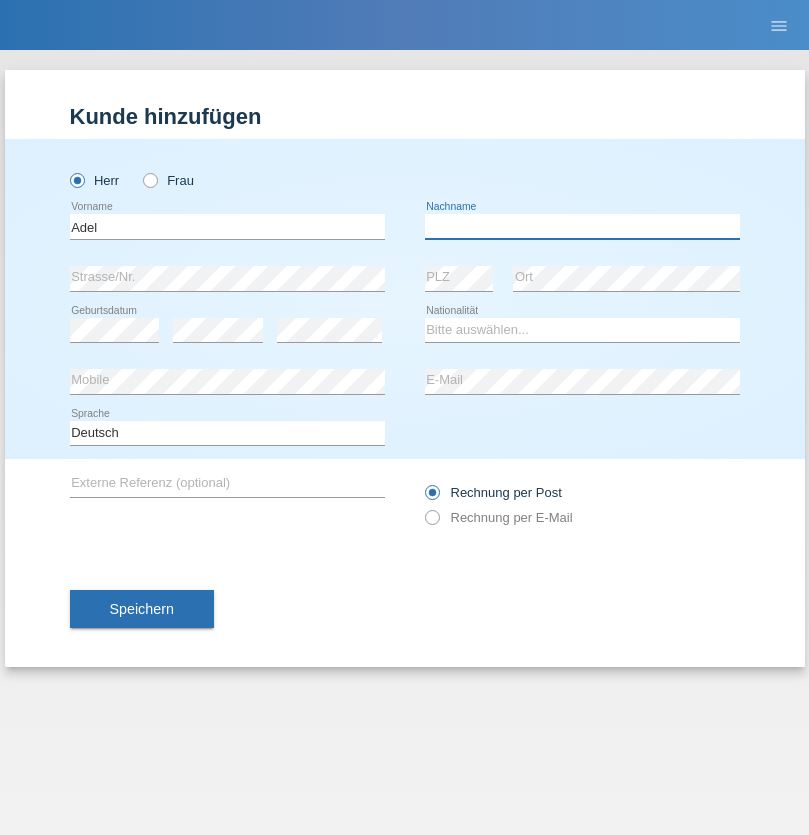click at bounding box center [582, 226] 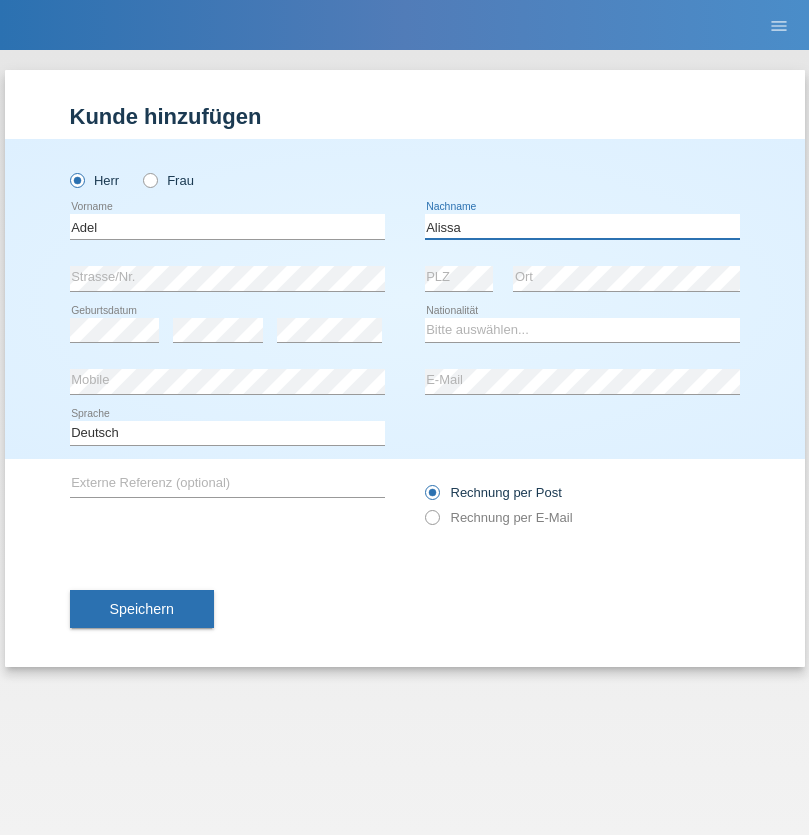 type on "Alissa" 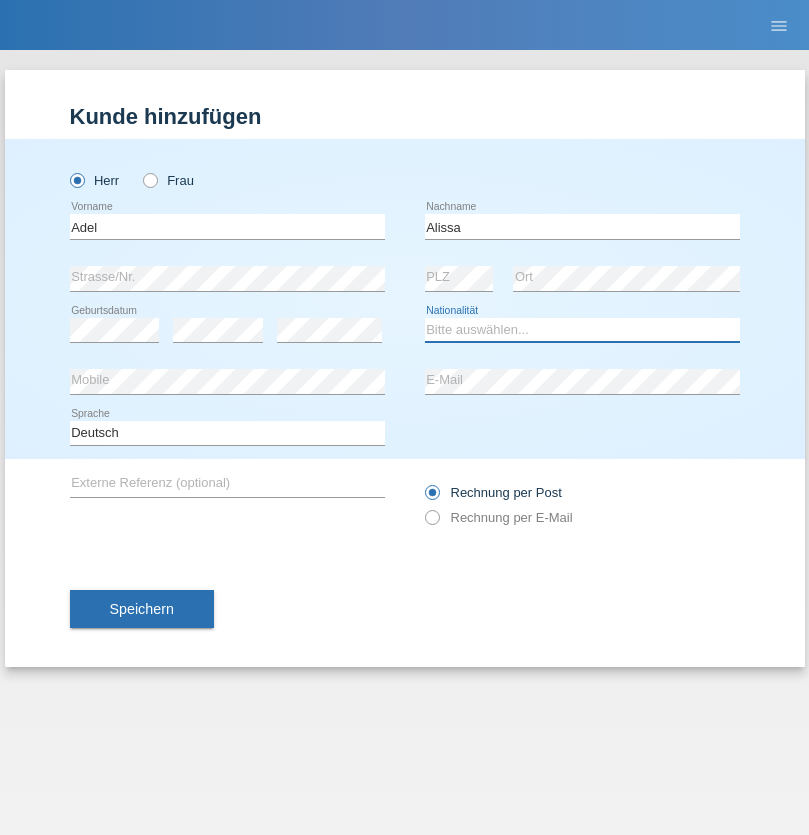 select on "SY" 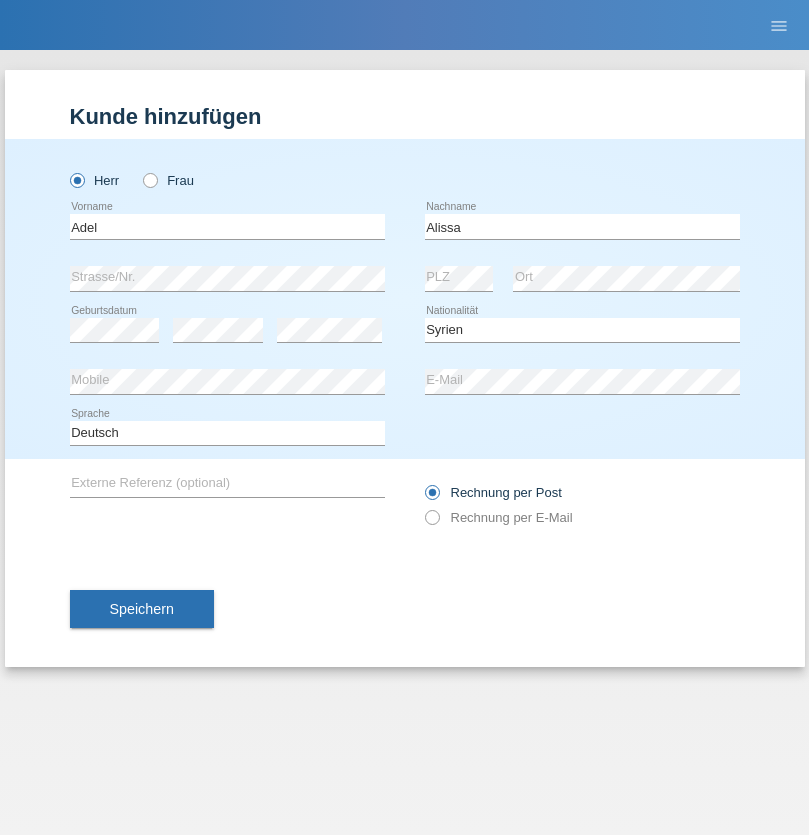 select on "C" 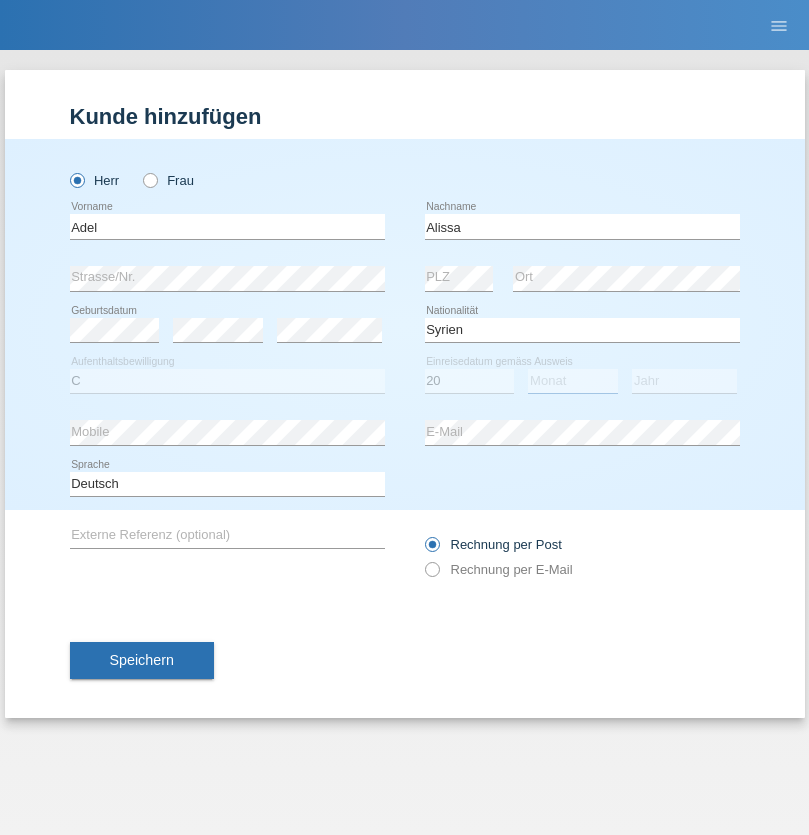 select on "09" 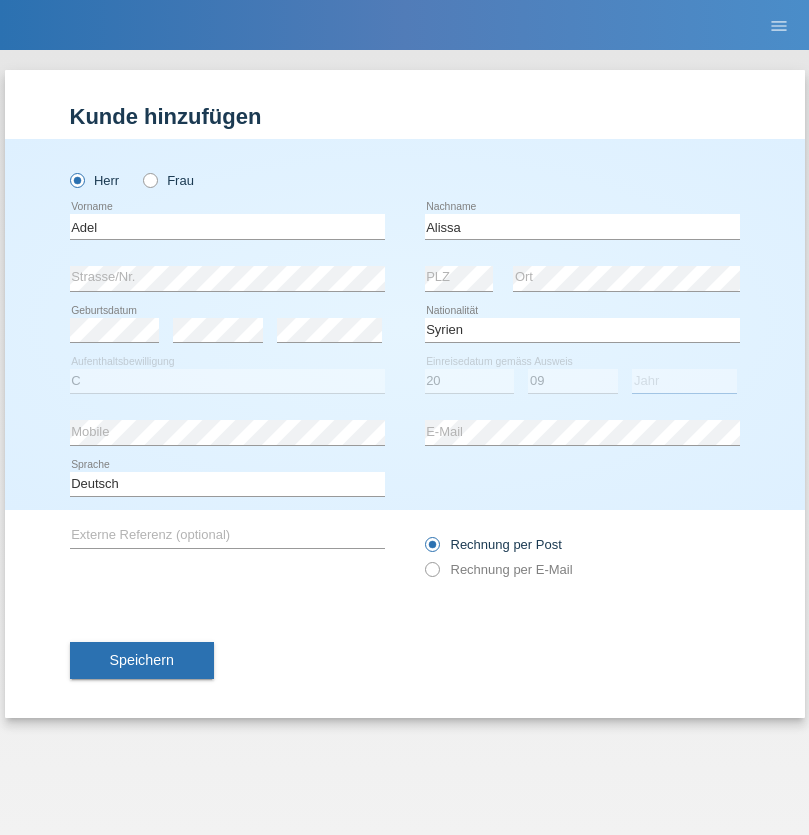select on "2018" 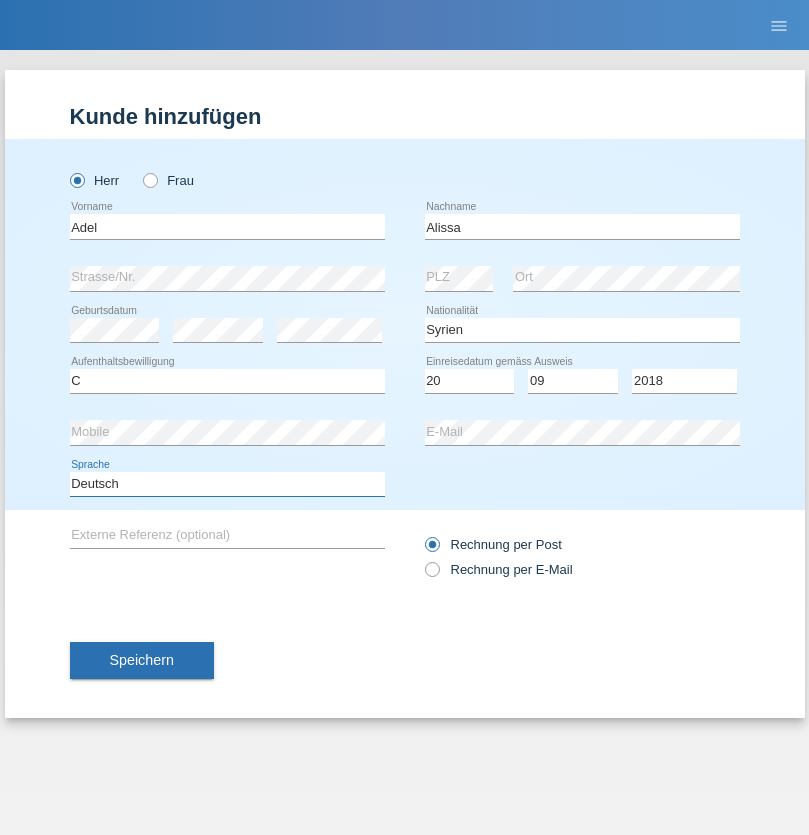 select on "en" 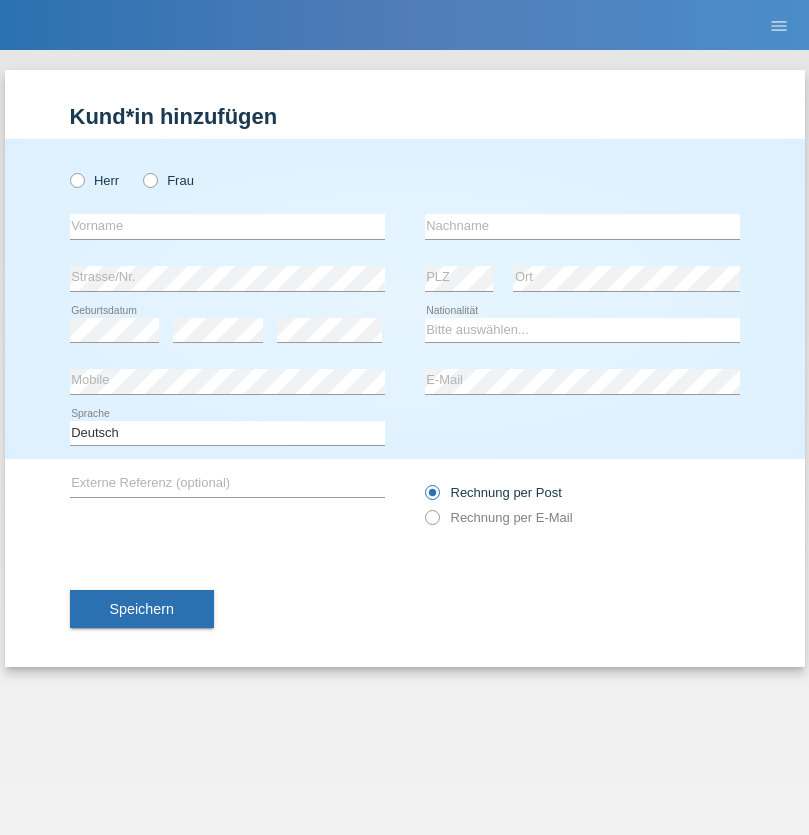 scroll, scrollTop: 0, scrollLeft: 0, axis: both 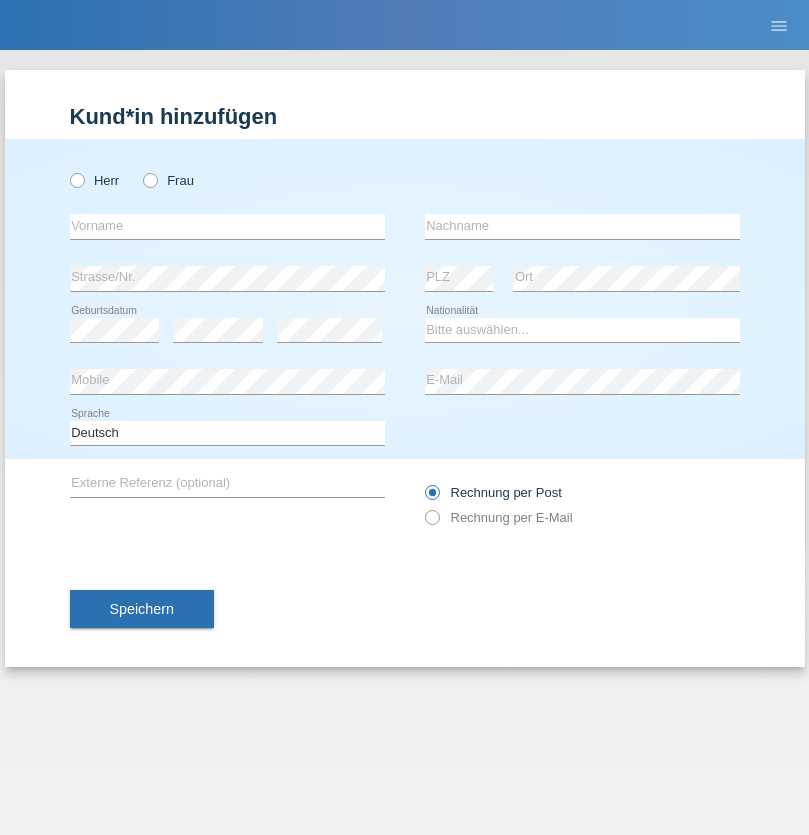 radio on "true" 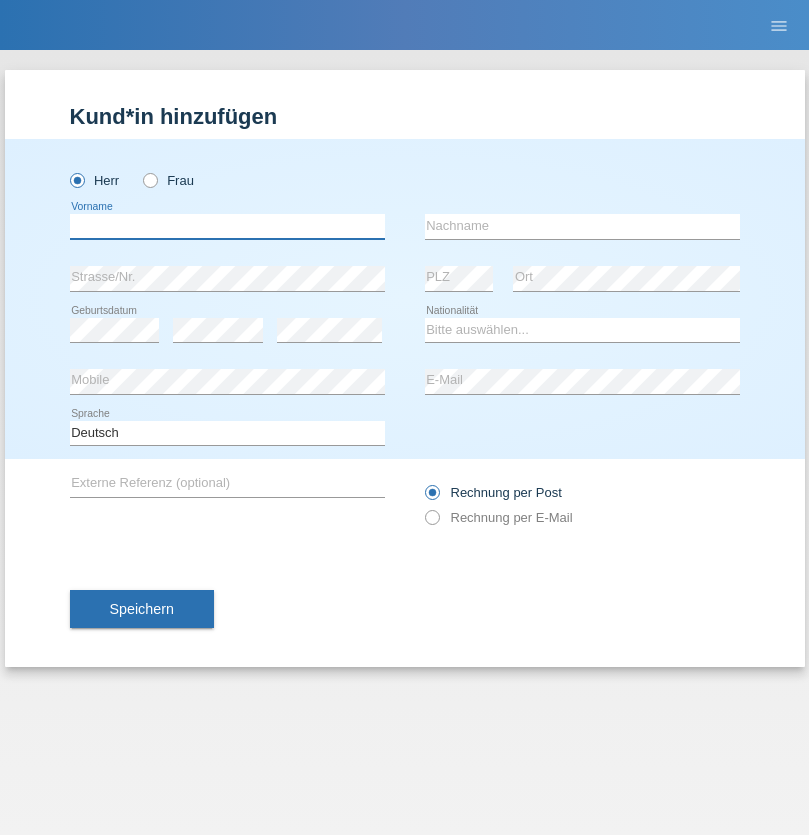 click at bounding box center (227, 226) 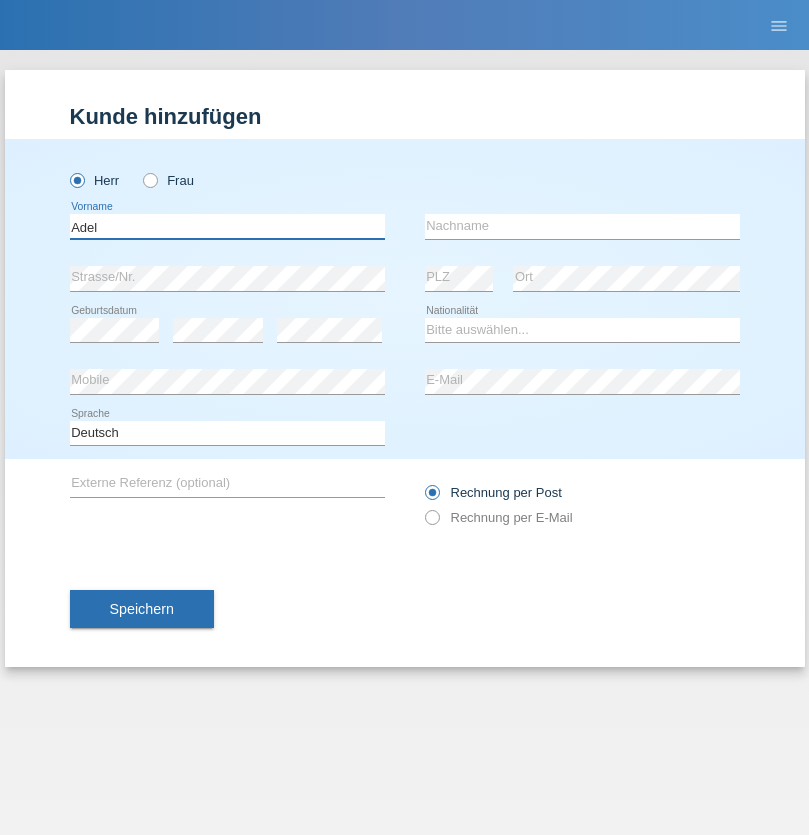 type on "Adel" 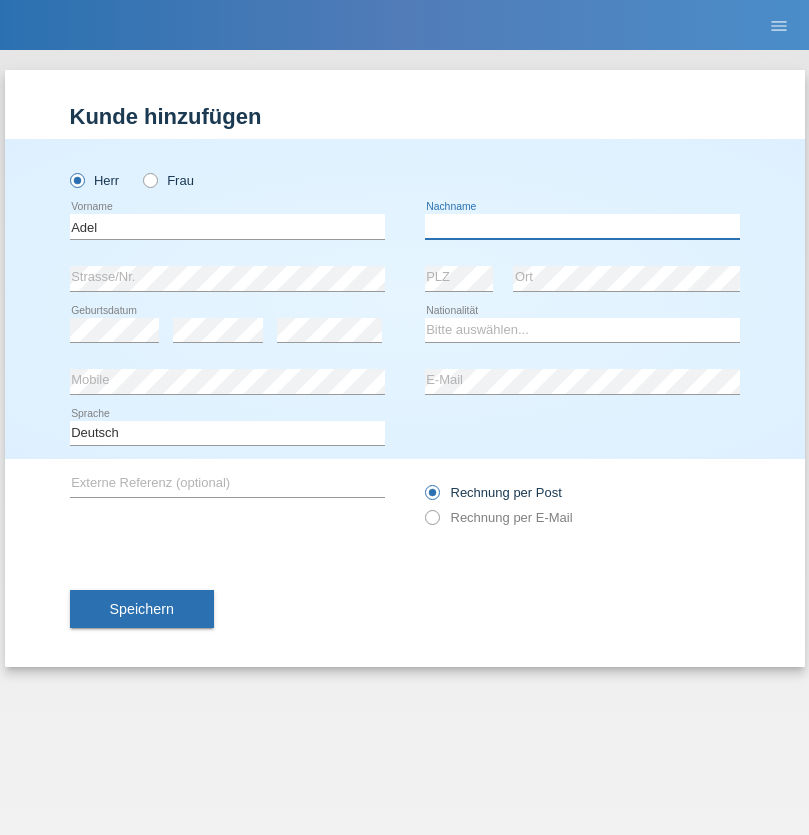 click at bounding box center [582, 226] 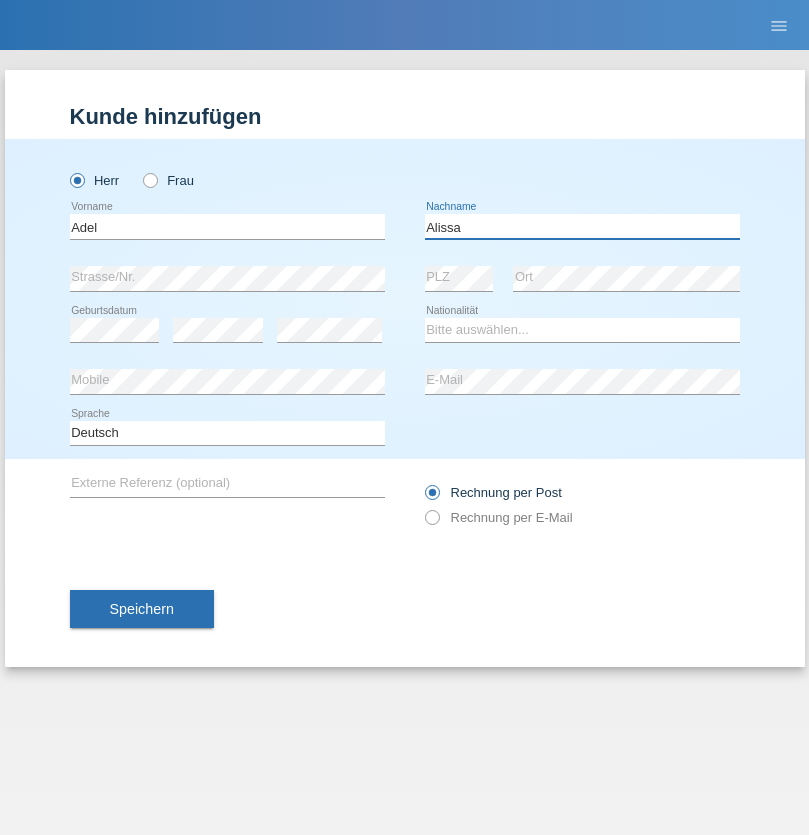 type on "Alissa" 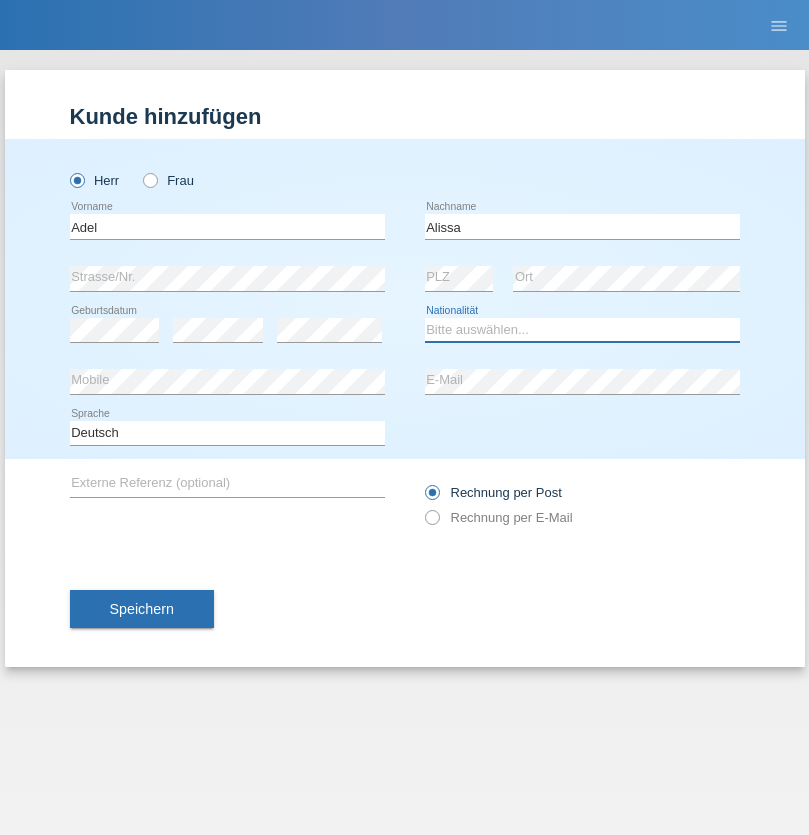select on "SY" 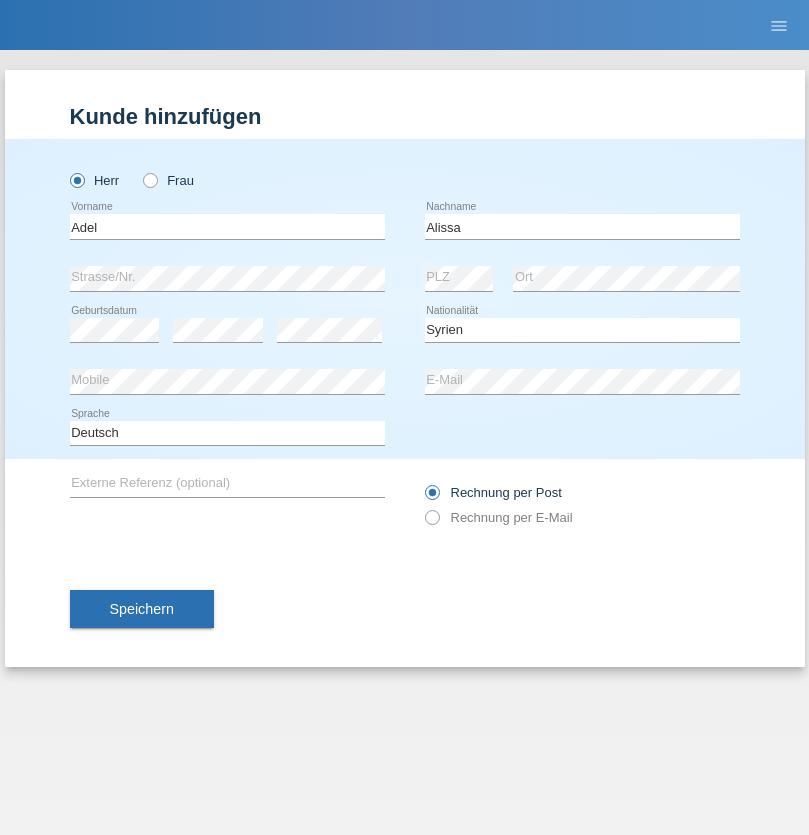 select on "C" 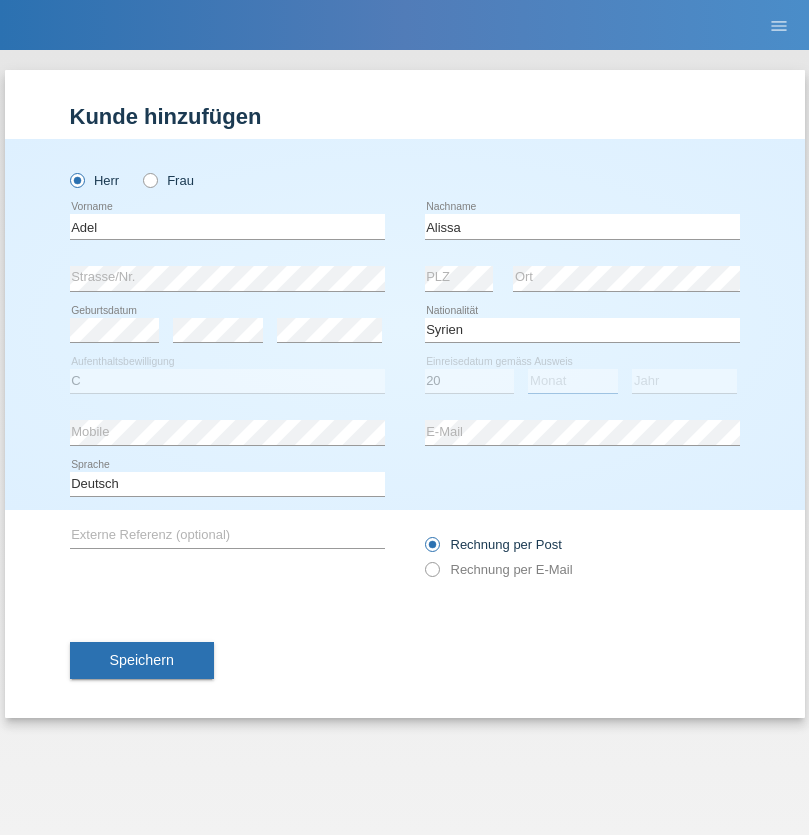 select on "09" 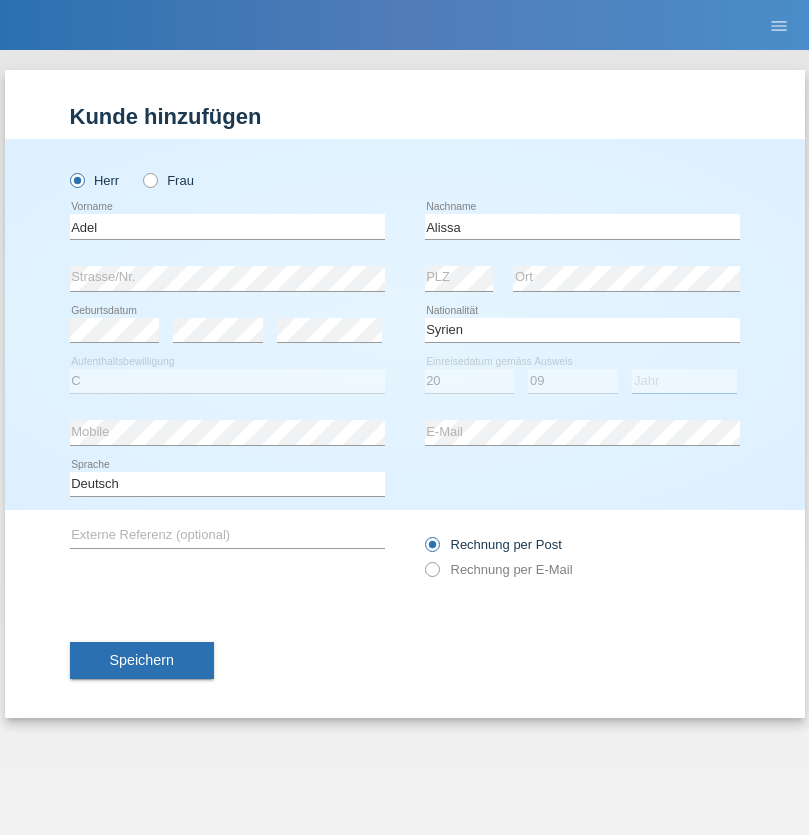 select on "2018" 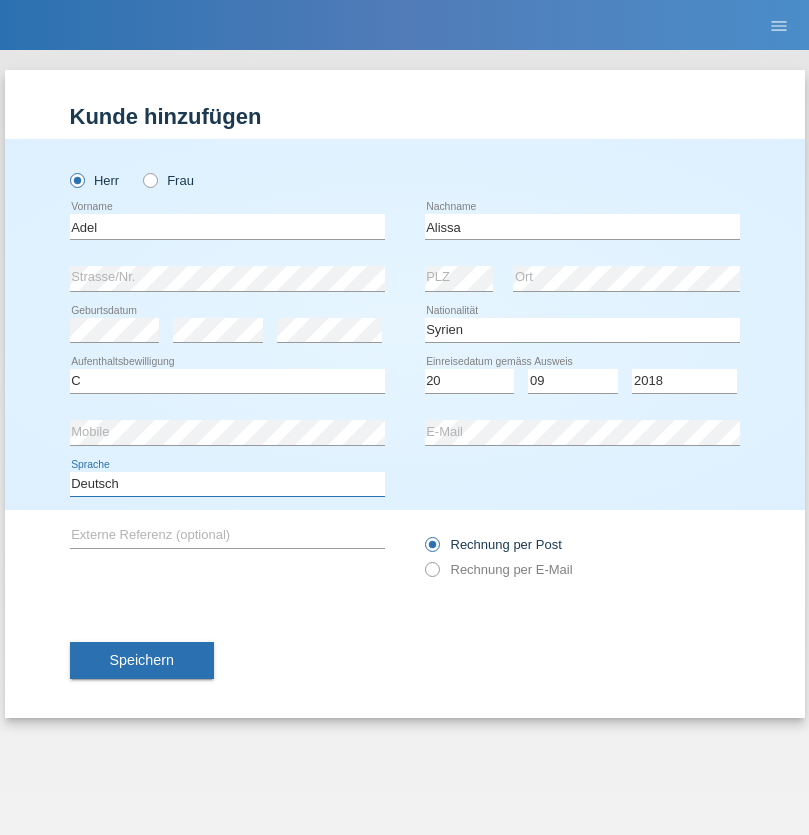 select on "en" 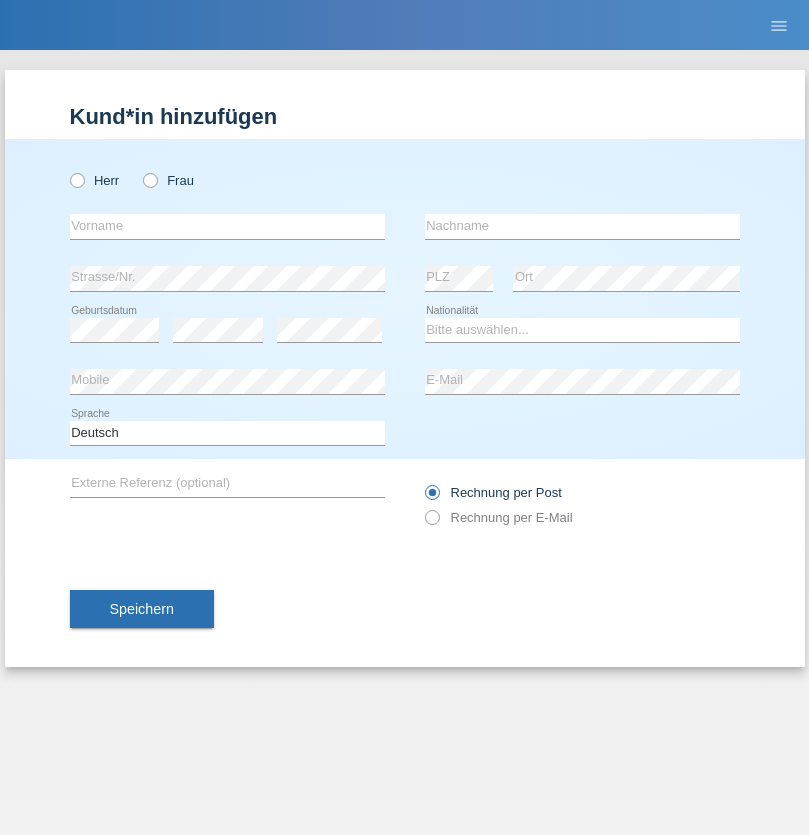 scroll, scrollTop: 0, scrollLeft: 0, axis: both 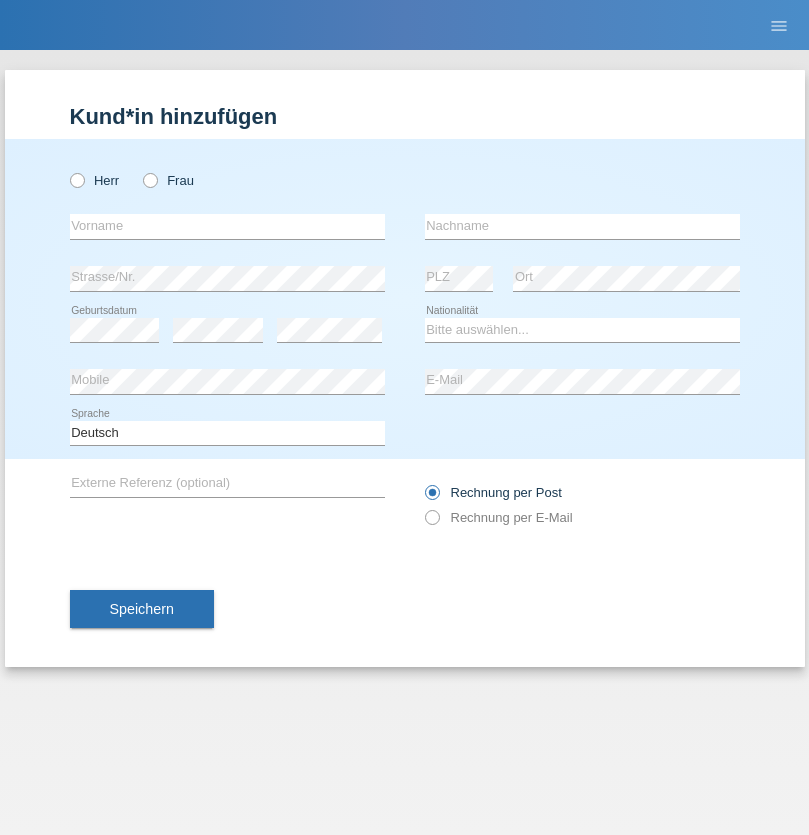 radio on "true" 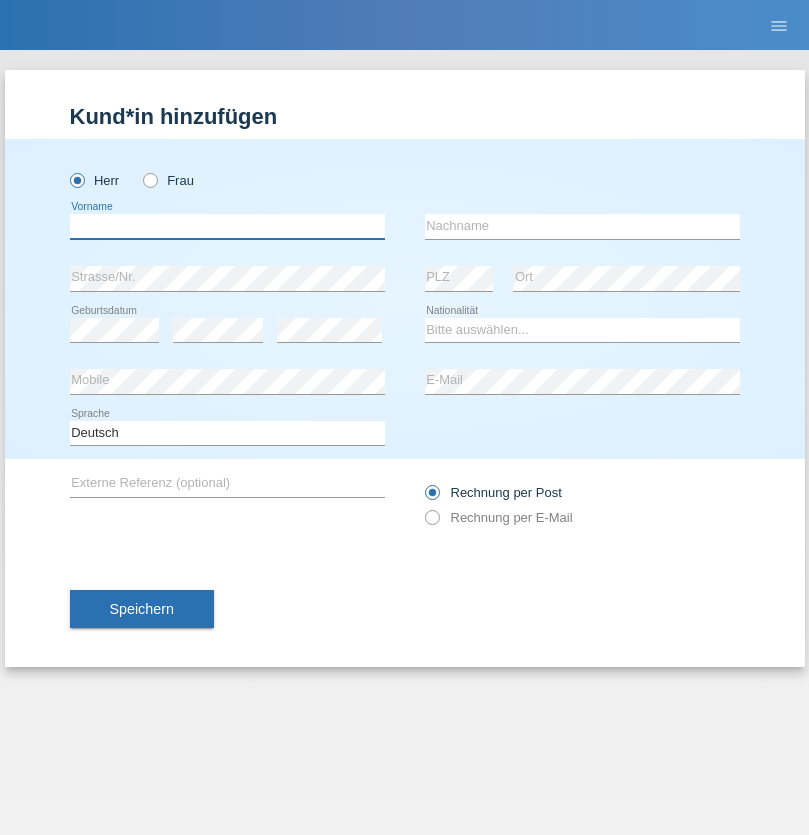click at bounding box center [227, 226] 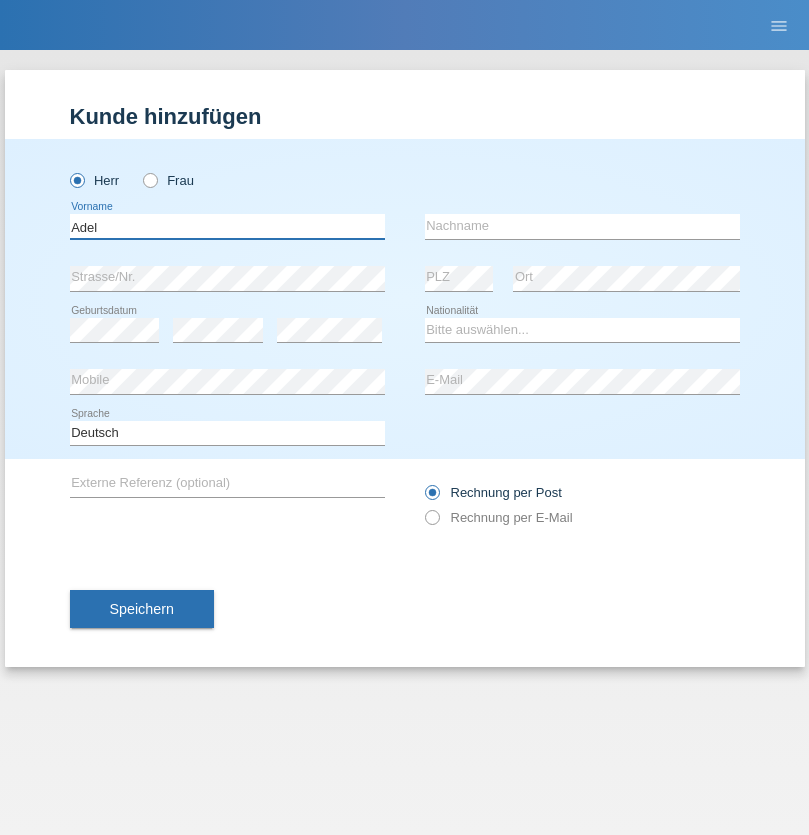 type on "Adel" 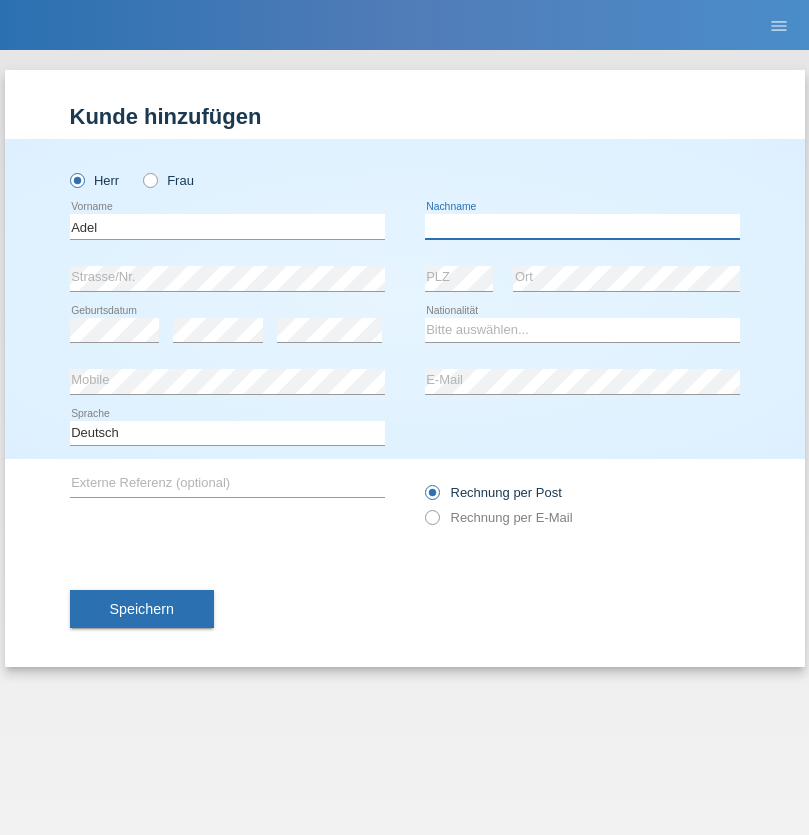 click at bounding box center (582, 226) 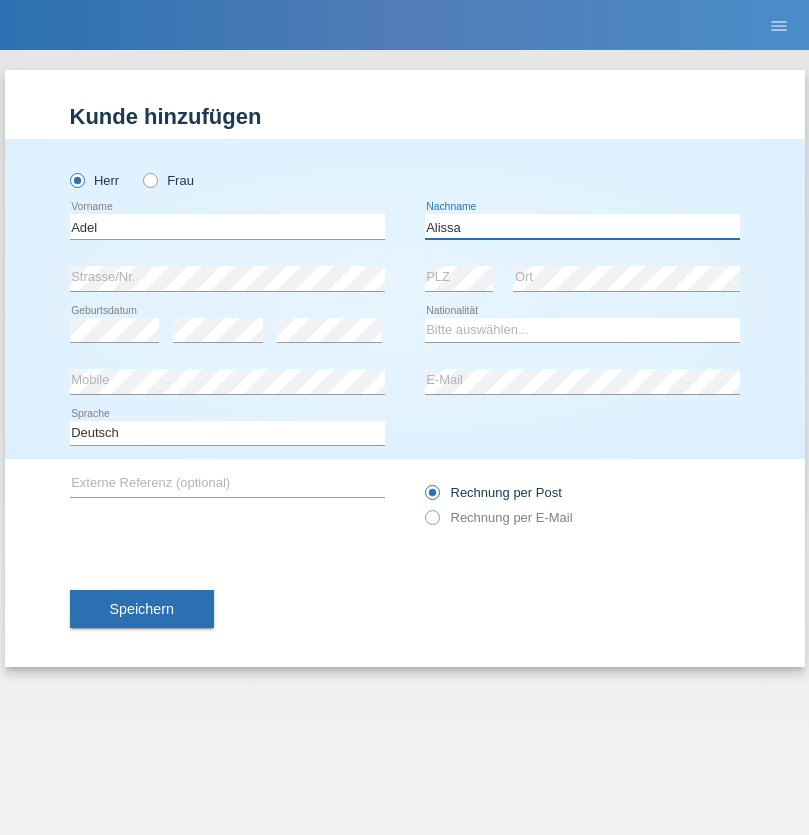 type on "Alissa" 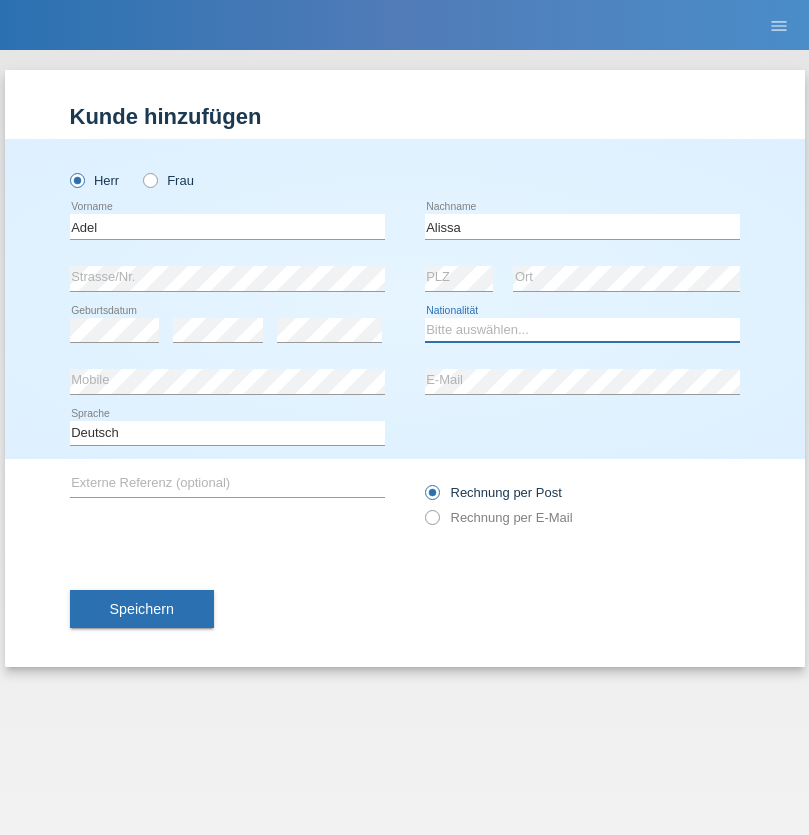 select on "SY" 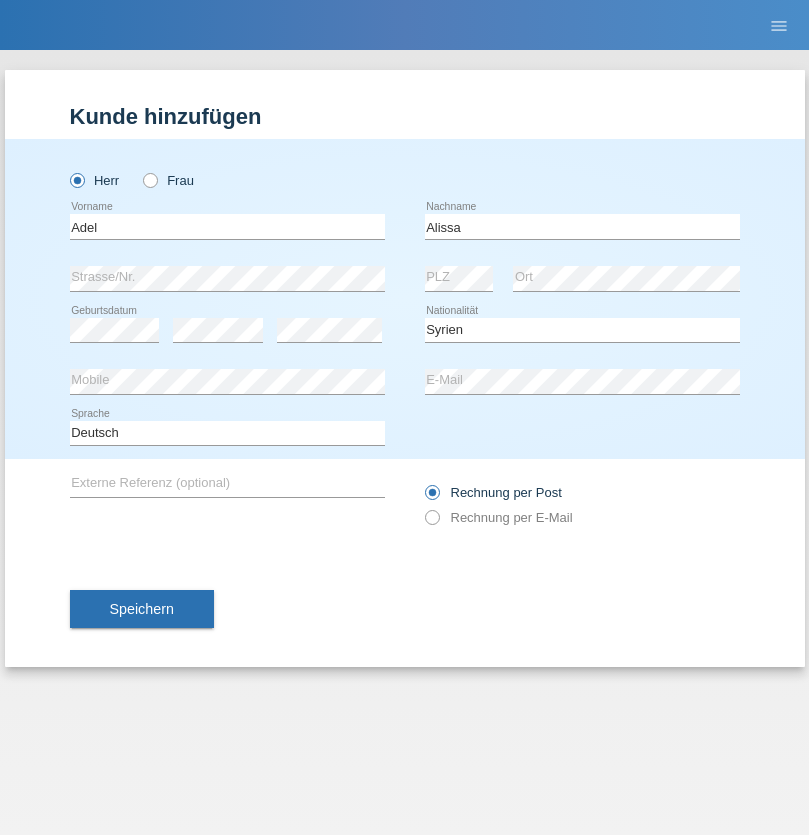 select on "C" 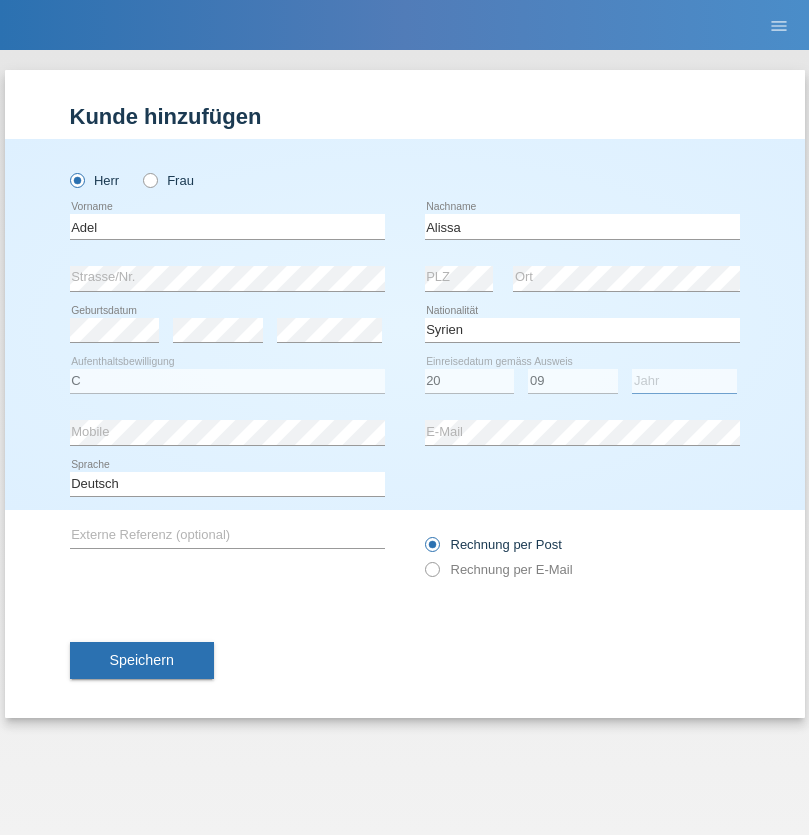 select on "2018" 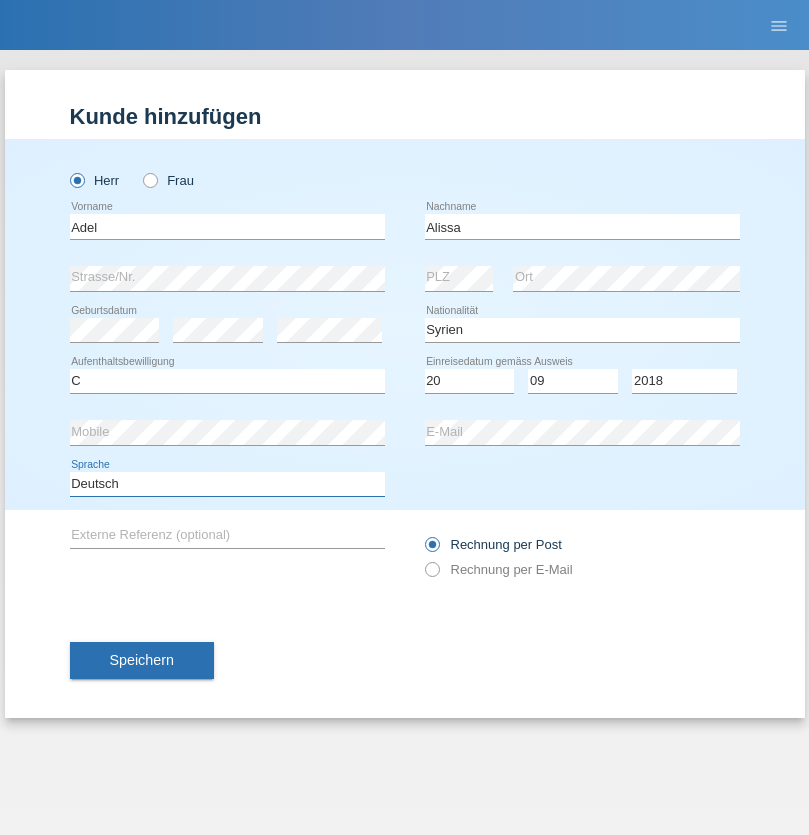 select on "en" 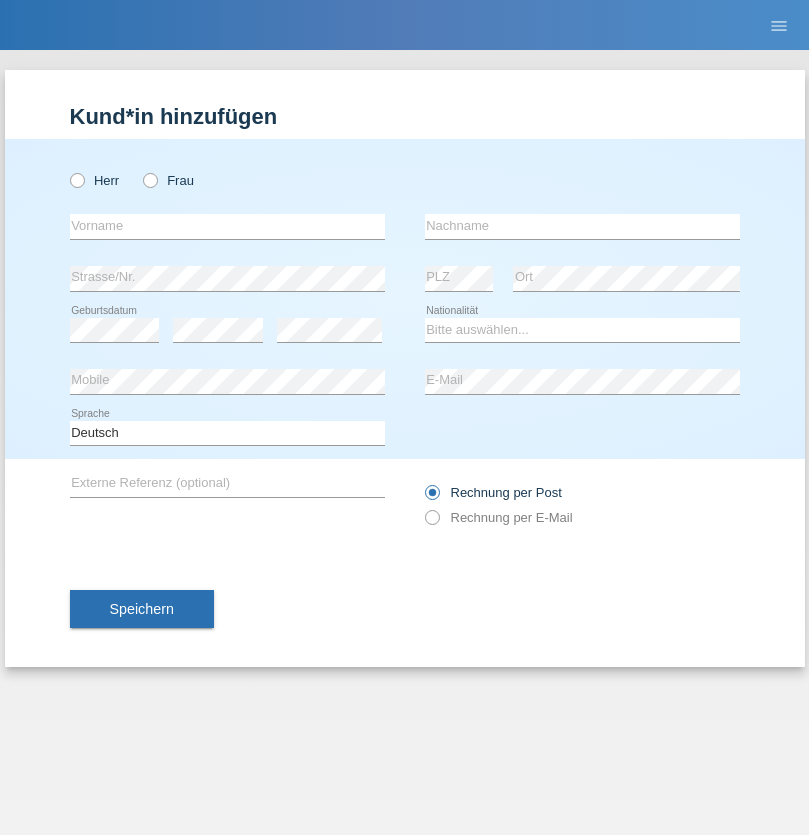 scroll, scrollTop: 0, scrollLeft: 0, axis: both 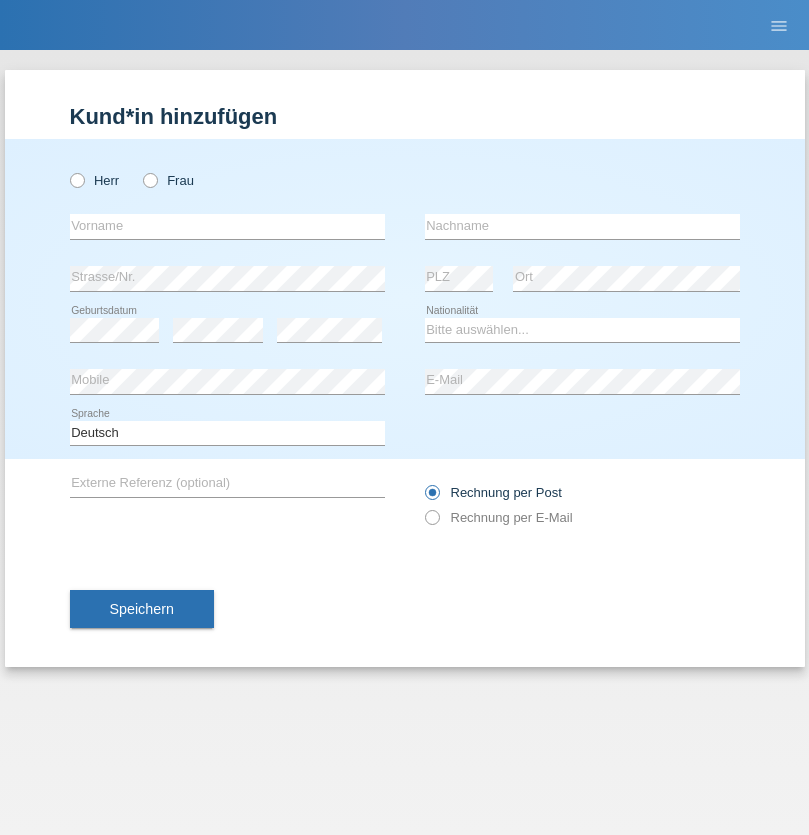 radio on "true" 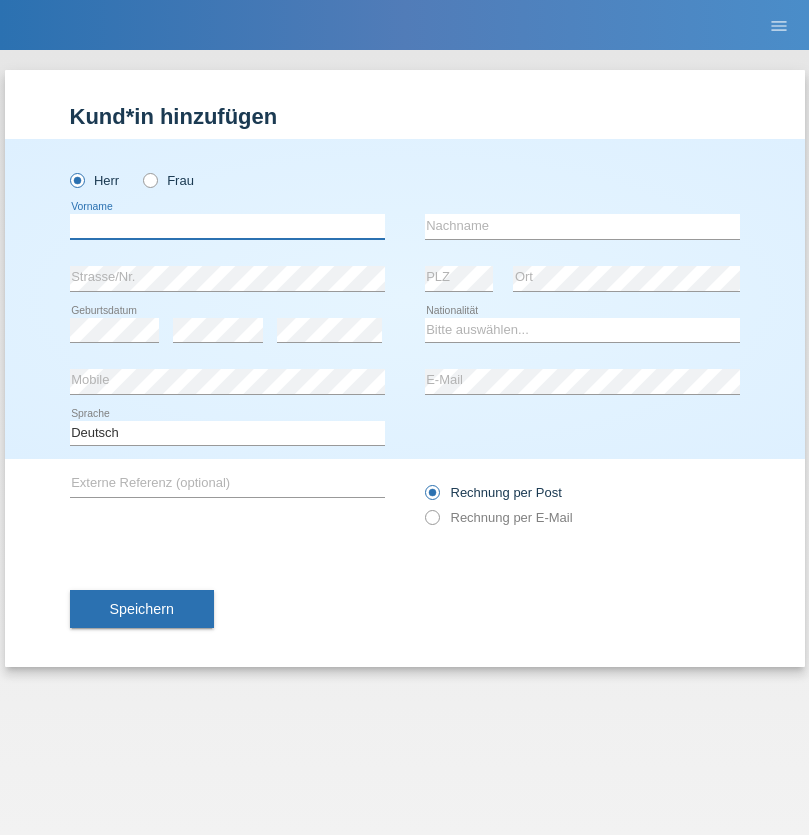 click at bounding box center (227, 226) 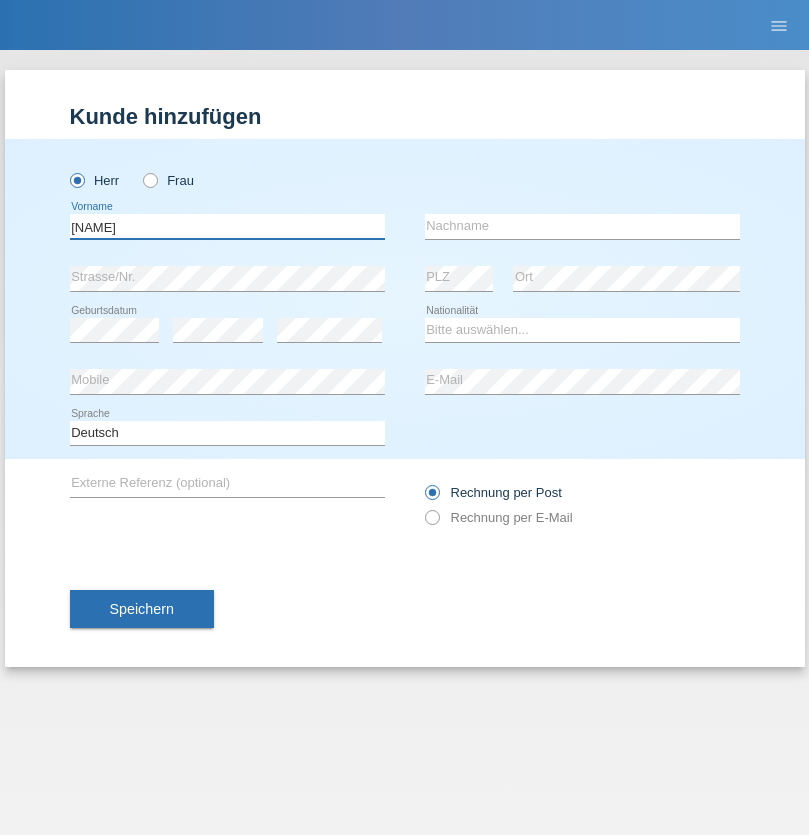 type on "[NAME]" 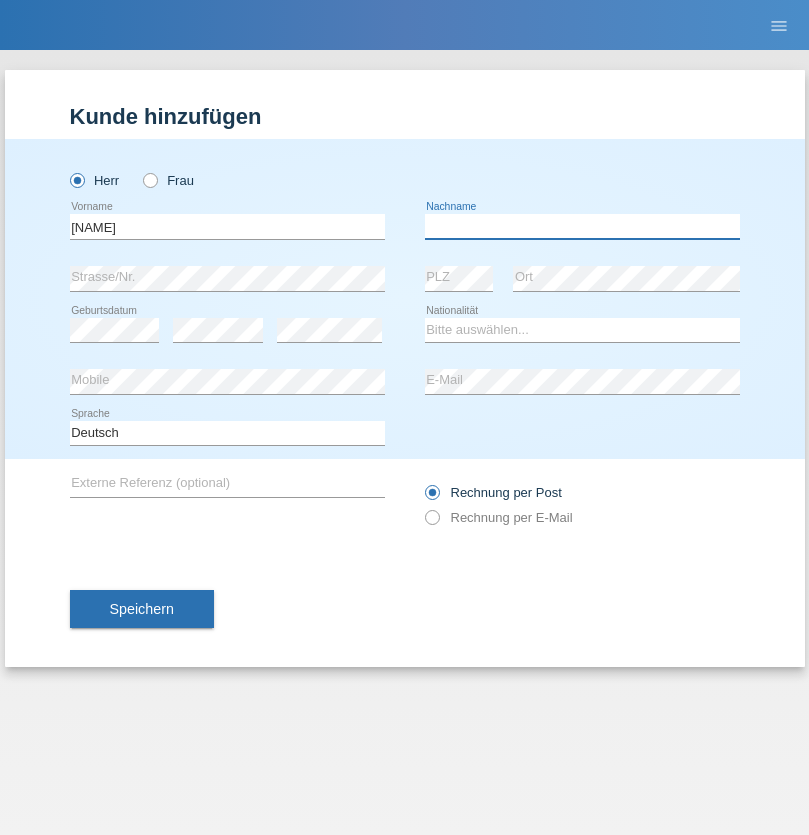 click at bounding box center (582, 226) 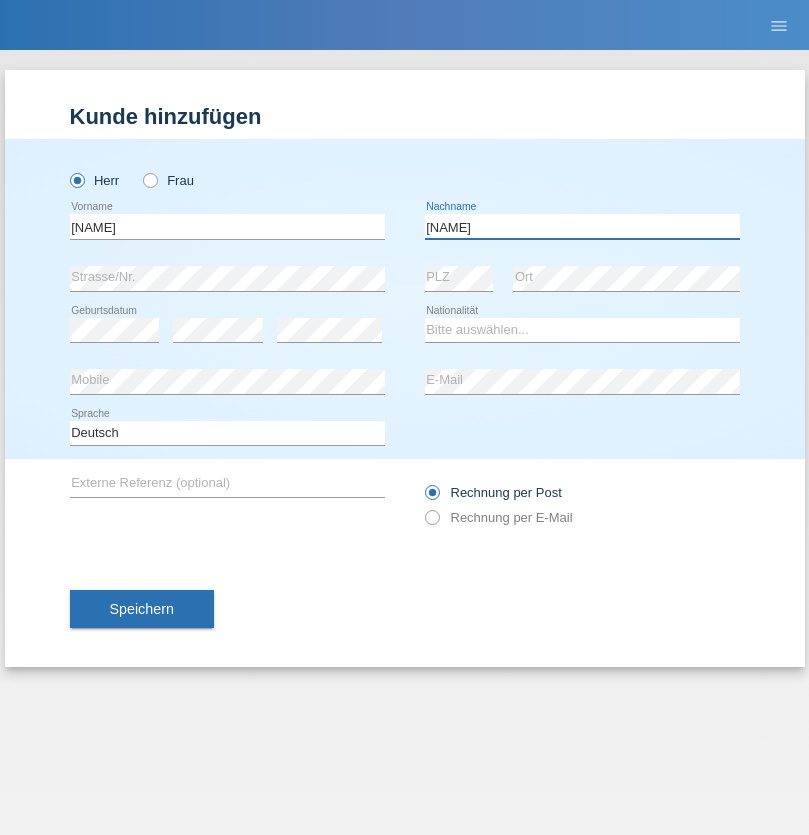 type on "Richter" 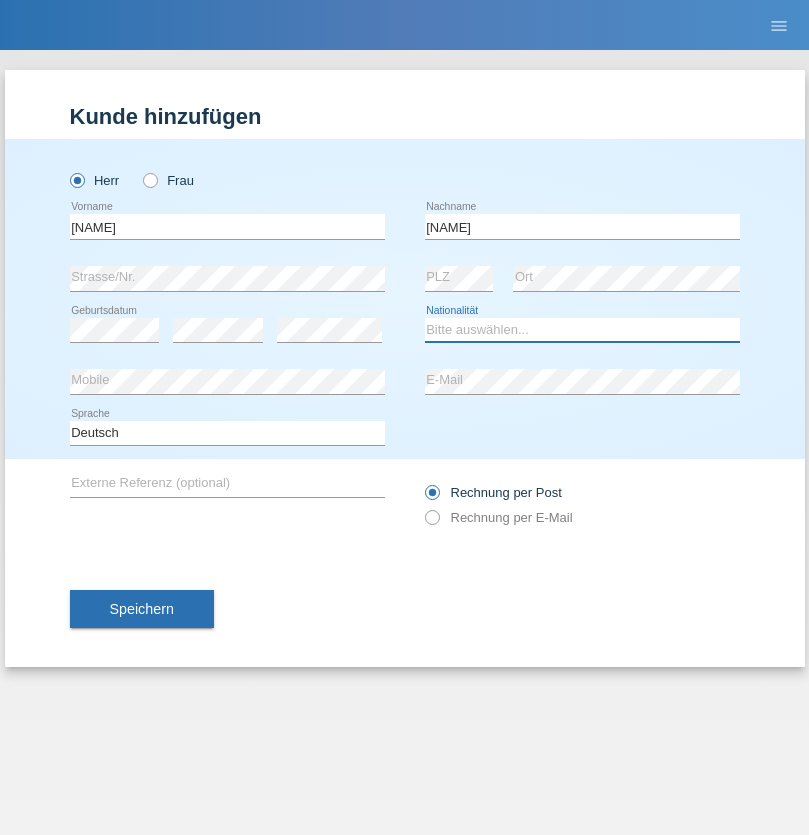 select on "CH" 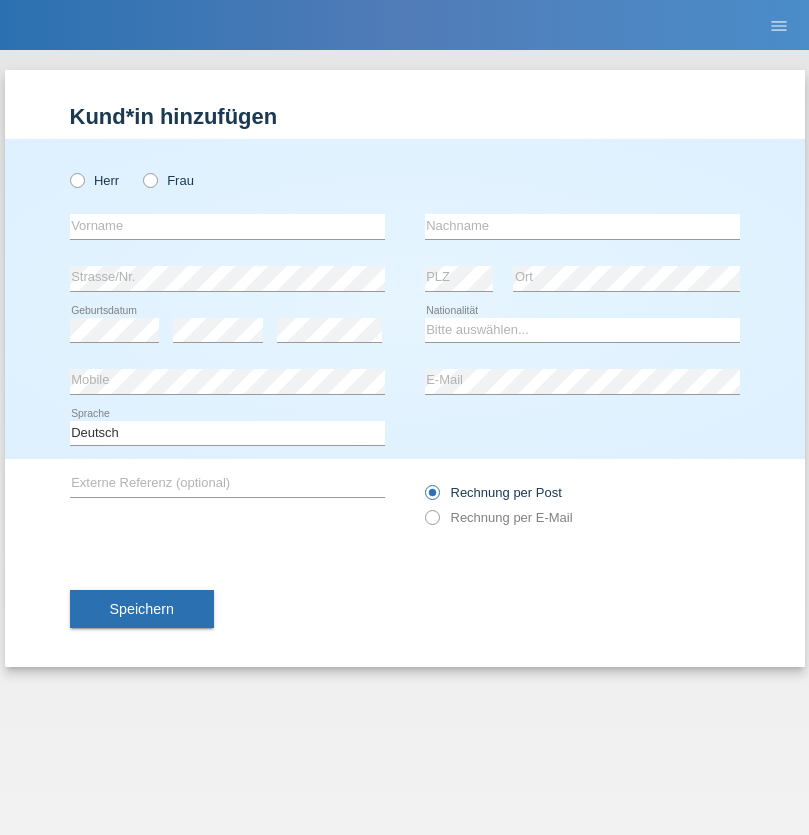 scroll, scrollTop: 0, scrollLeft: 0, axis: both 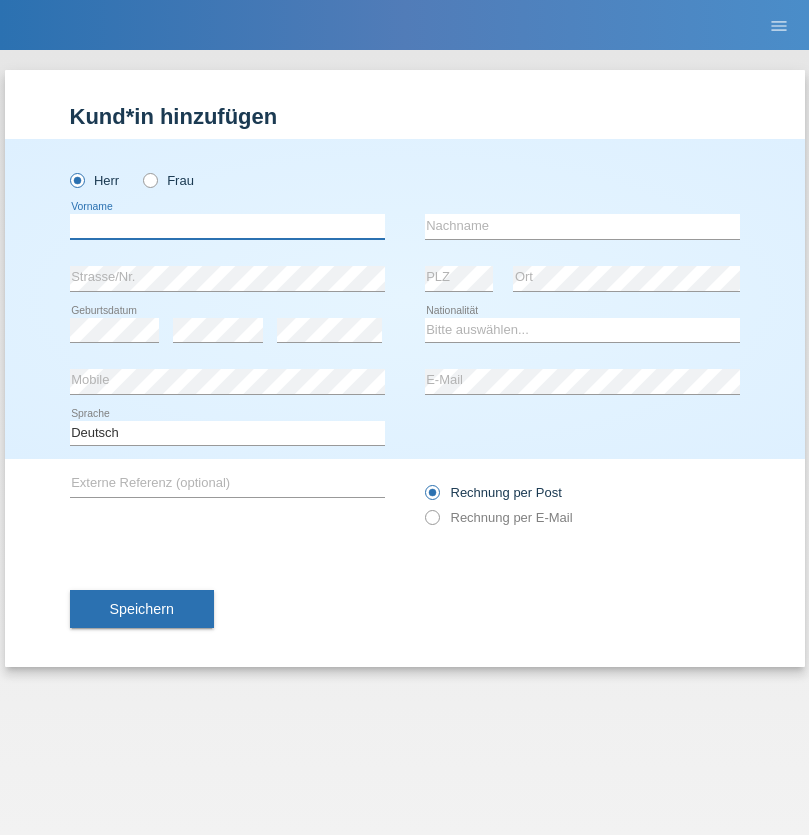 click at bounding box center (227, 226) 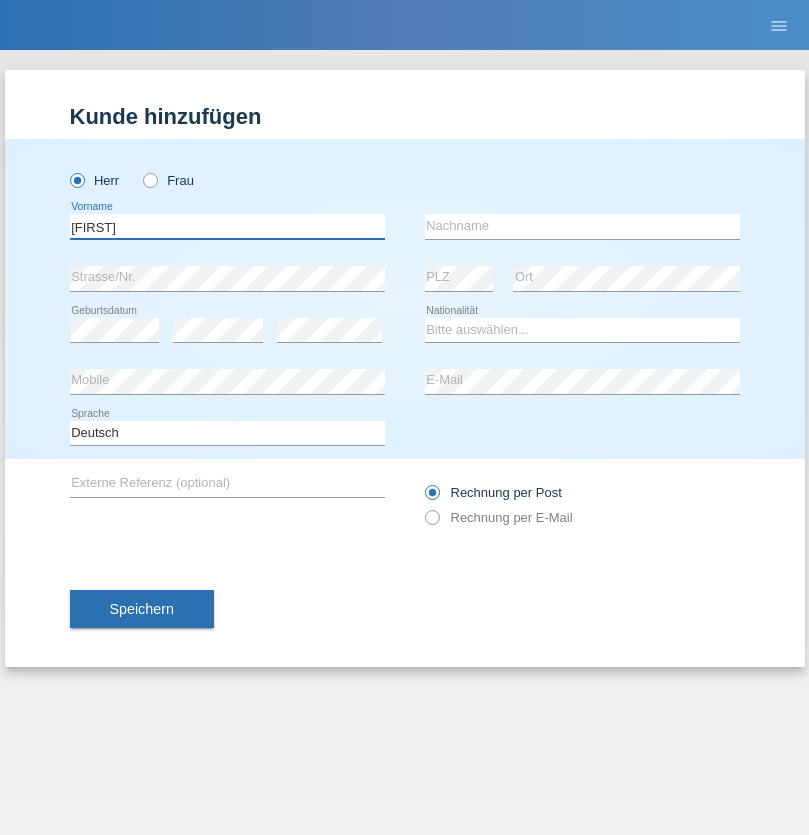 type on "[FIRST]" 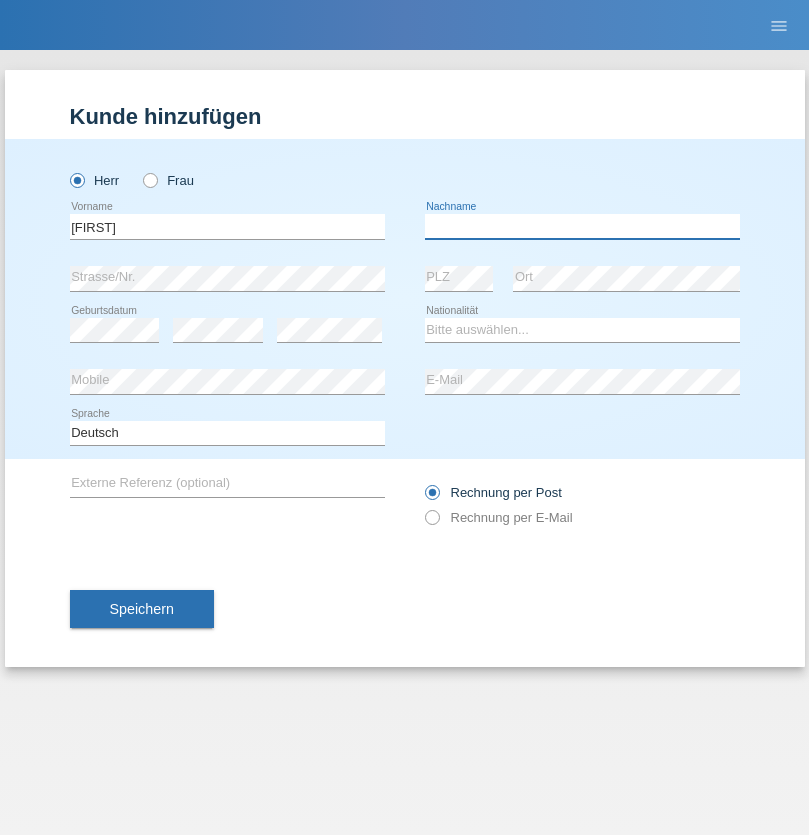 click at bounding box center (582, 226) 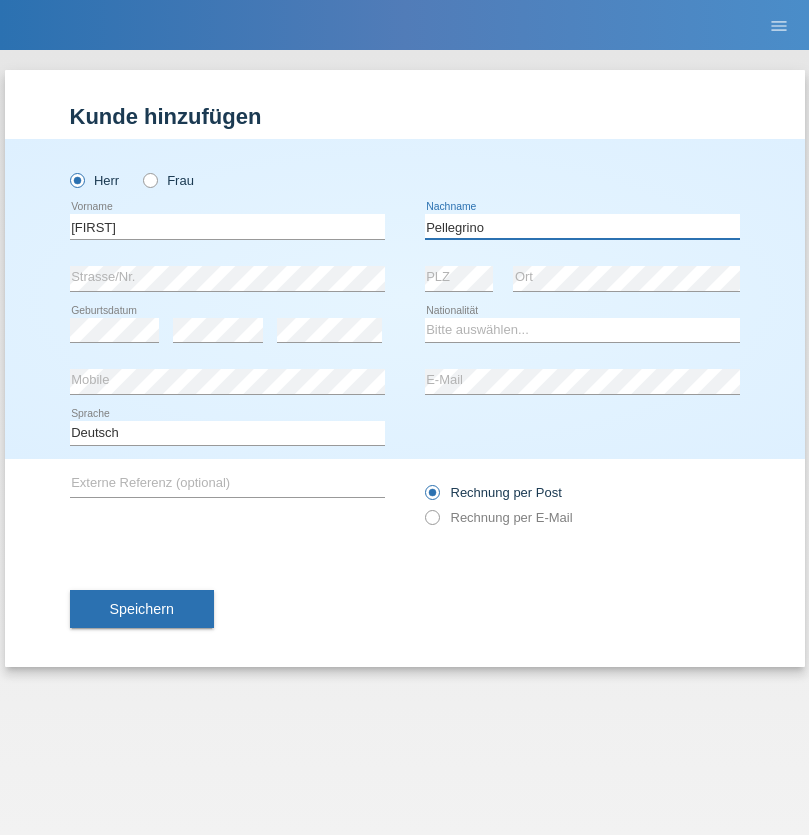 type on "Pellegrino" 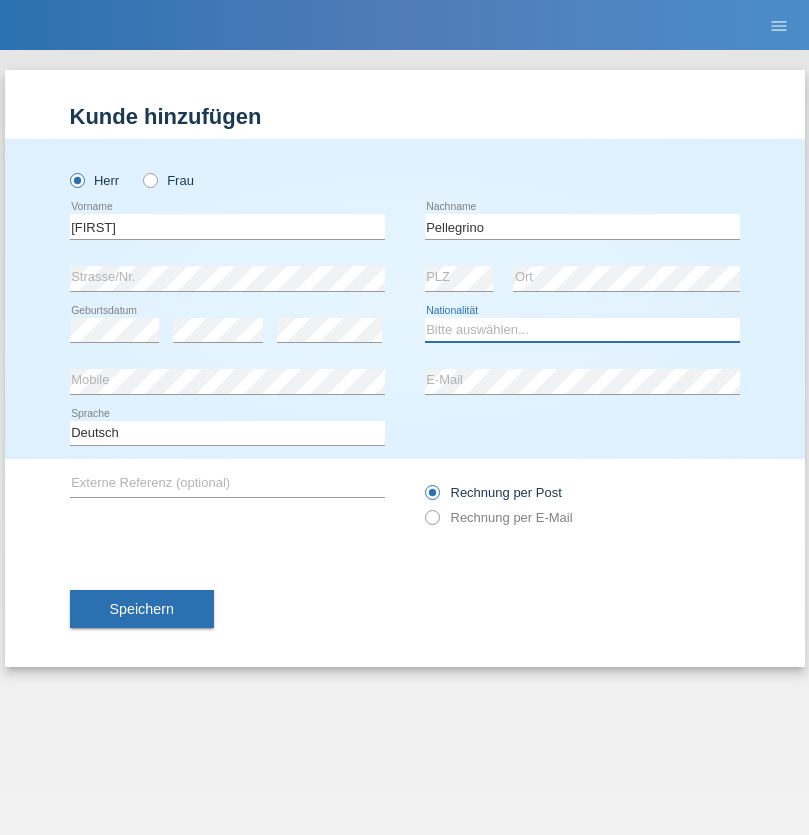 select on "IT" 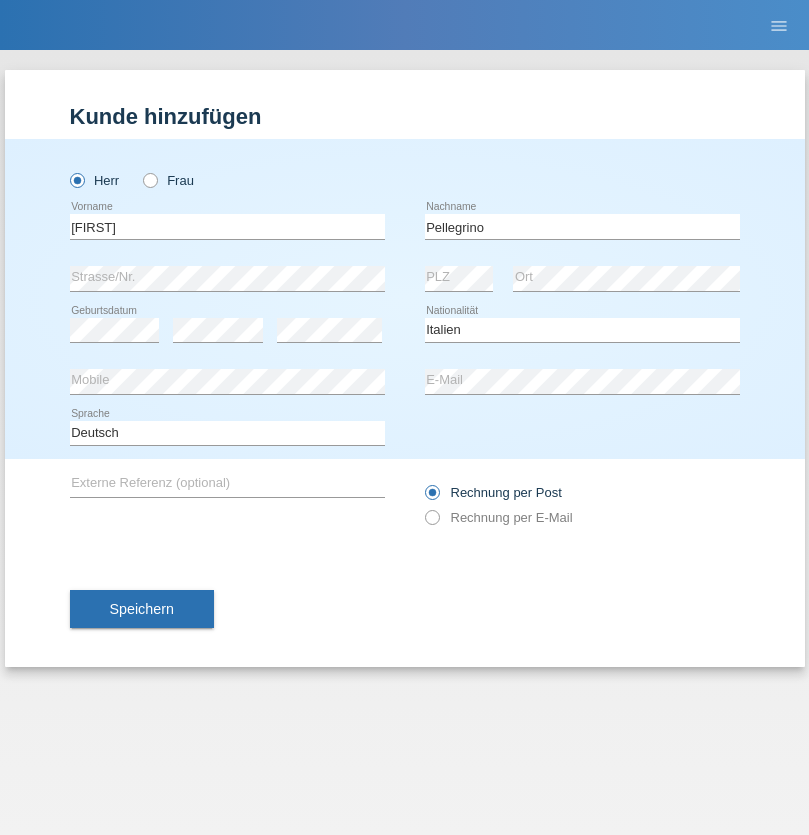 select on "C" 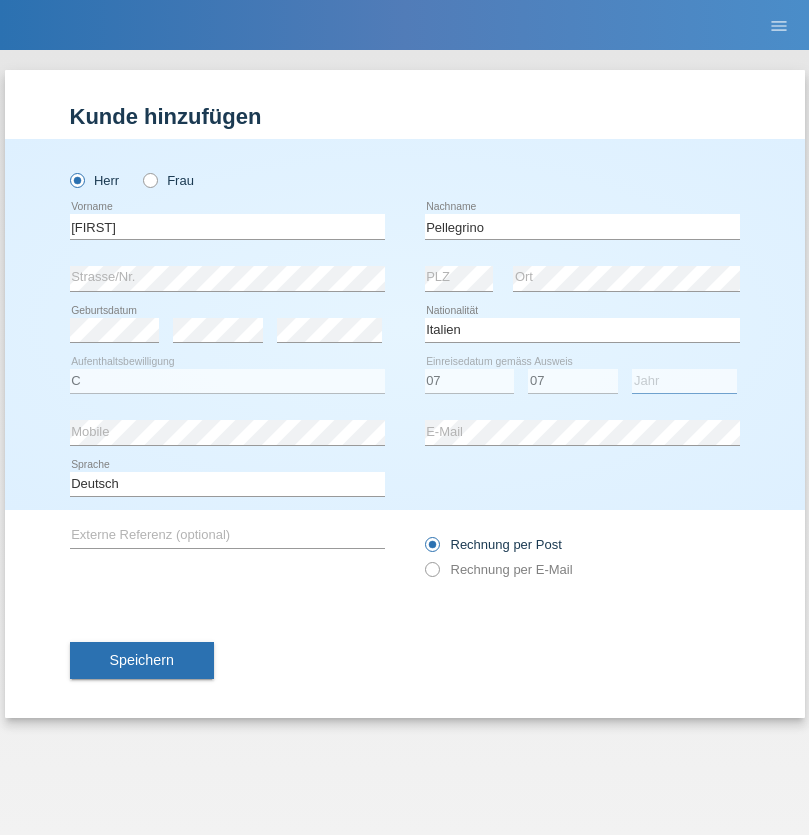 select on "2021" 